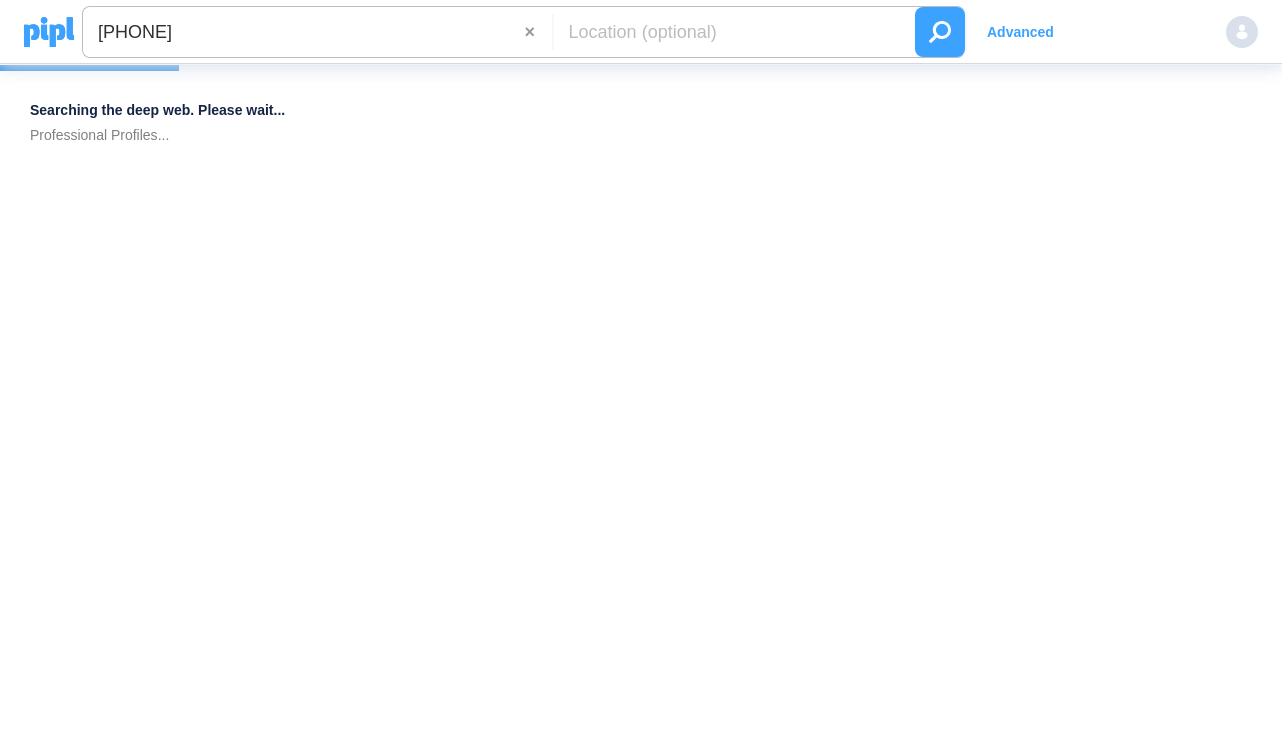 scroll, scrollTop: 0, scrollLeft: 0, axis: both 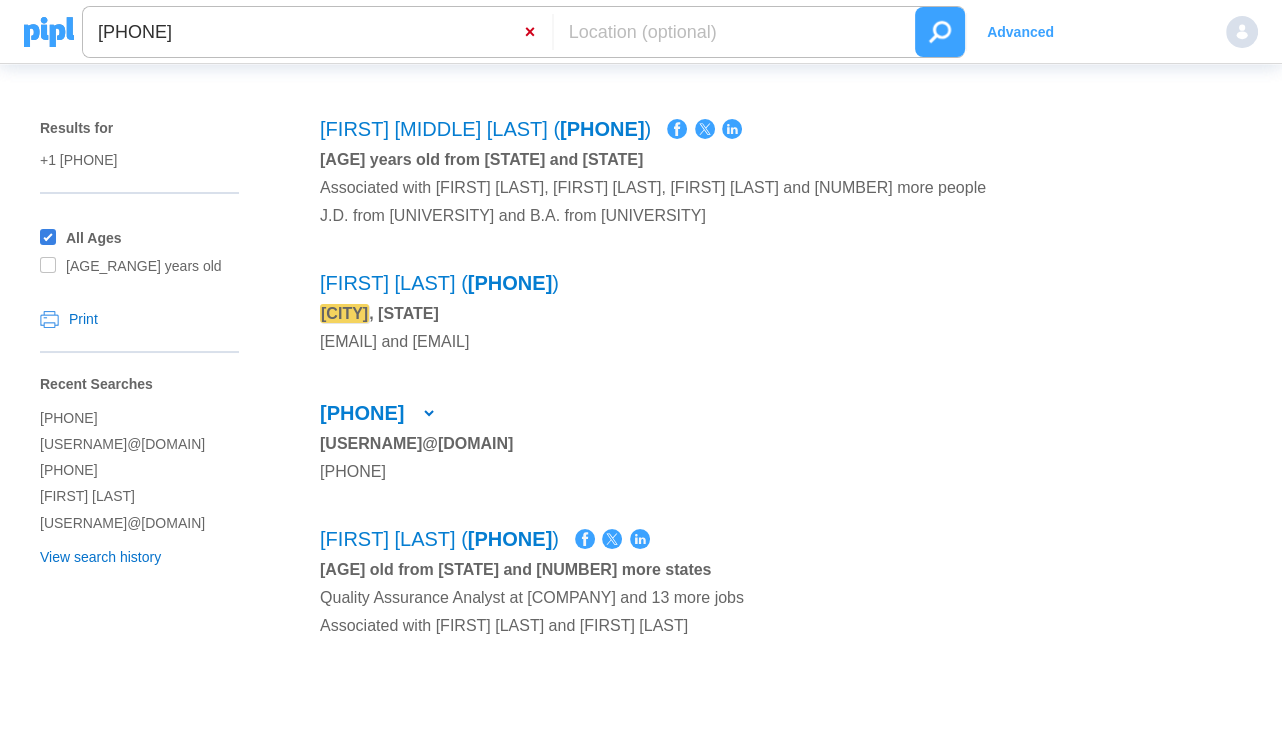 click on "×" at bounding box center [538, 32] 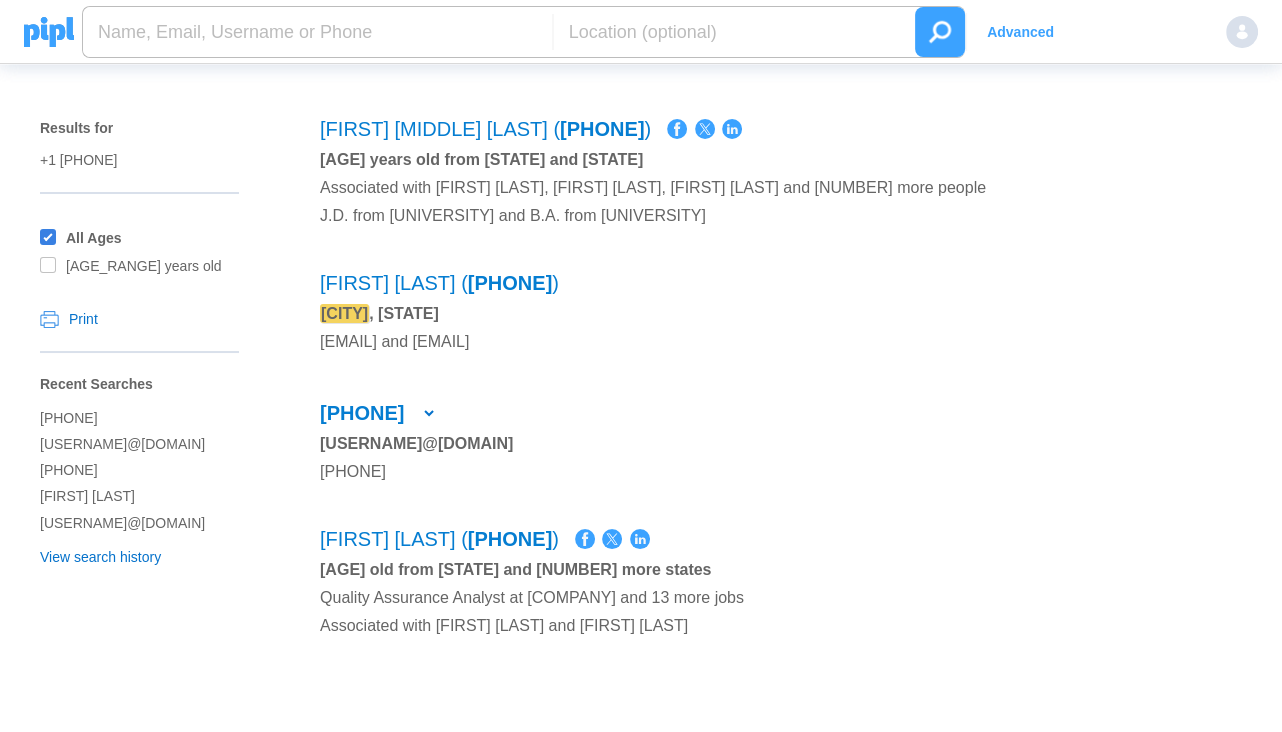 click at bounding box center [317, 32] 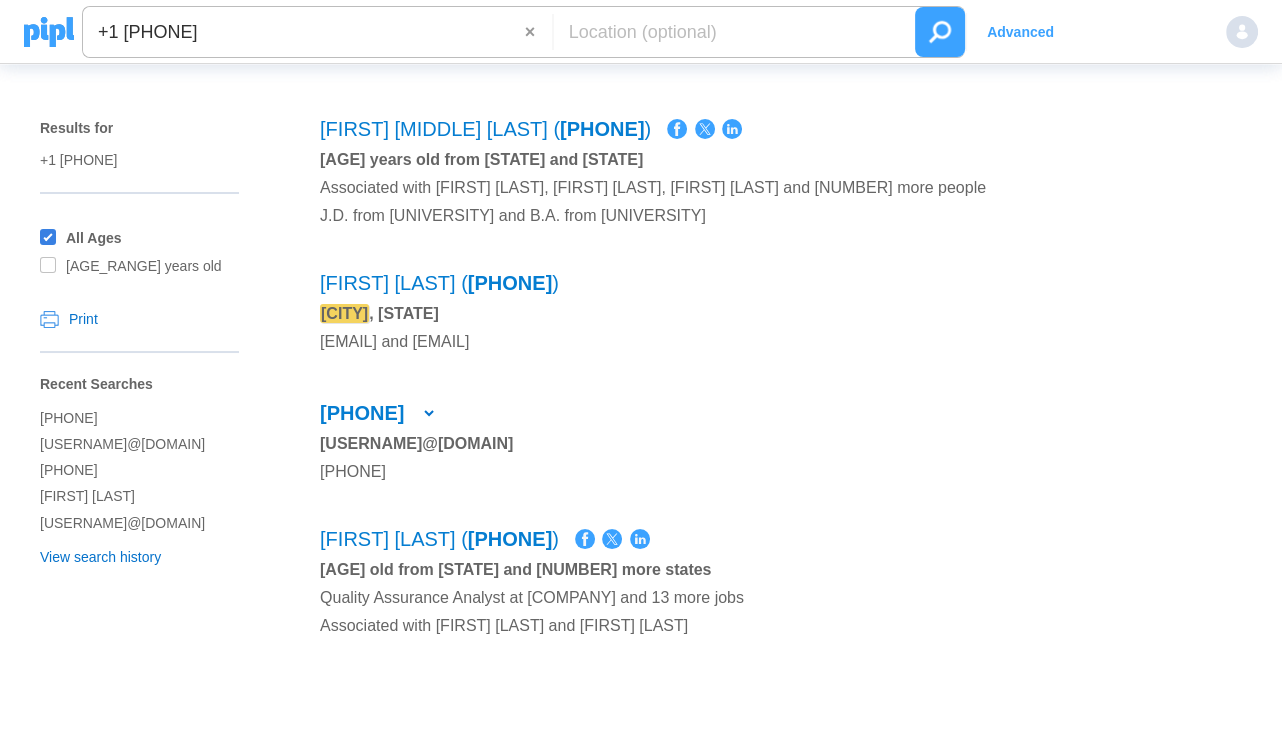 click at bounding box center (940, 32) 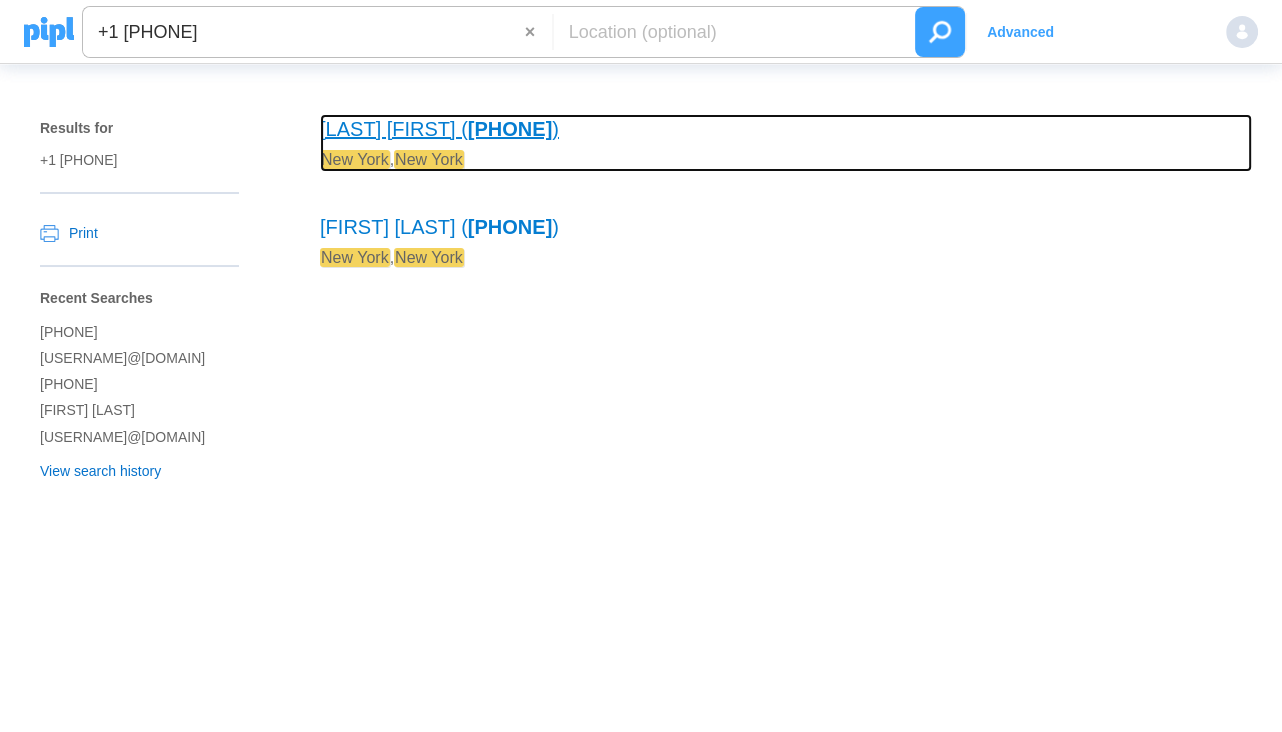 click on "[PHONE]" at bounding box center [510, 129] 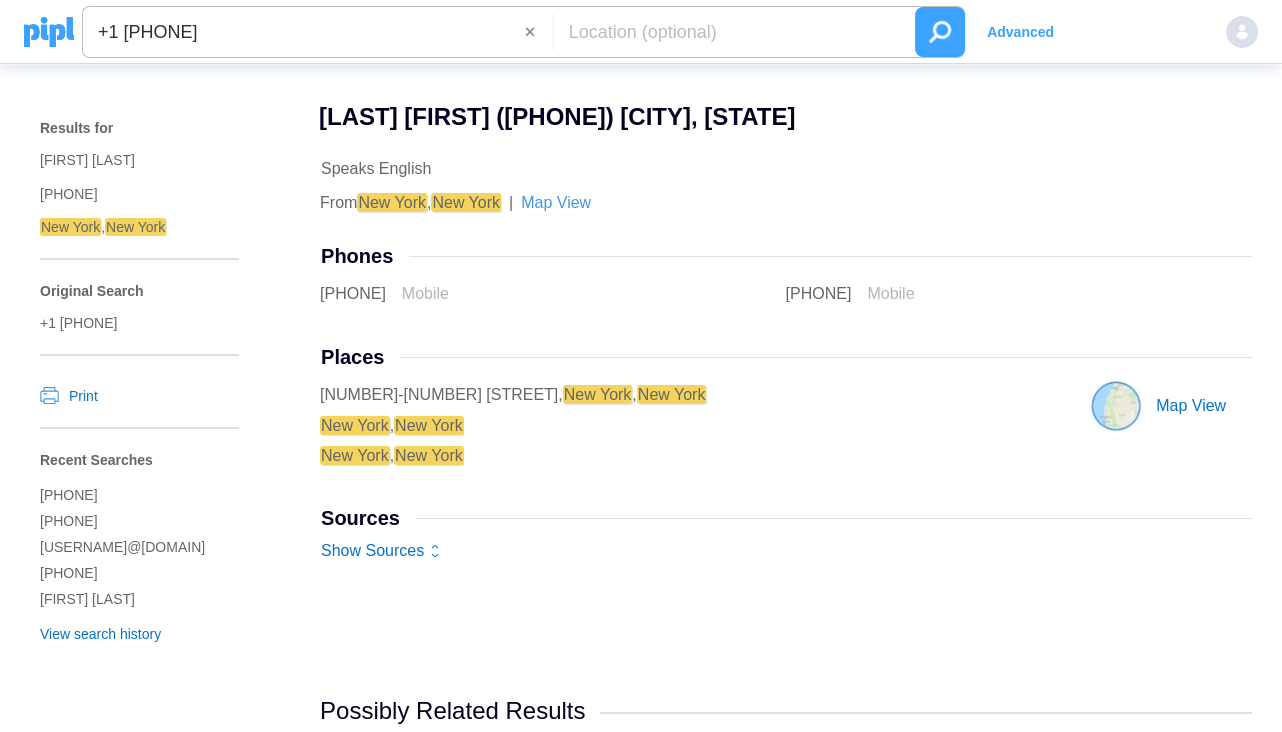 click on "×" at bounding box center (538, 32) 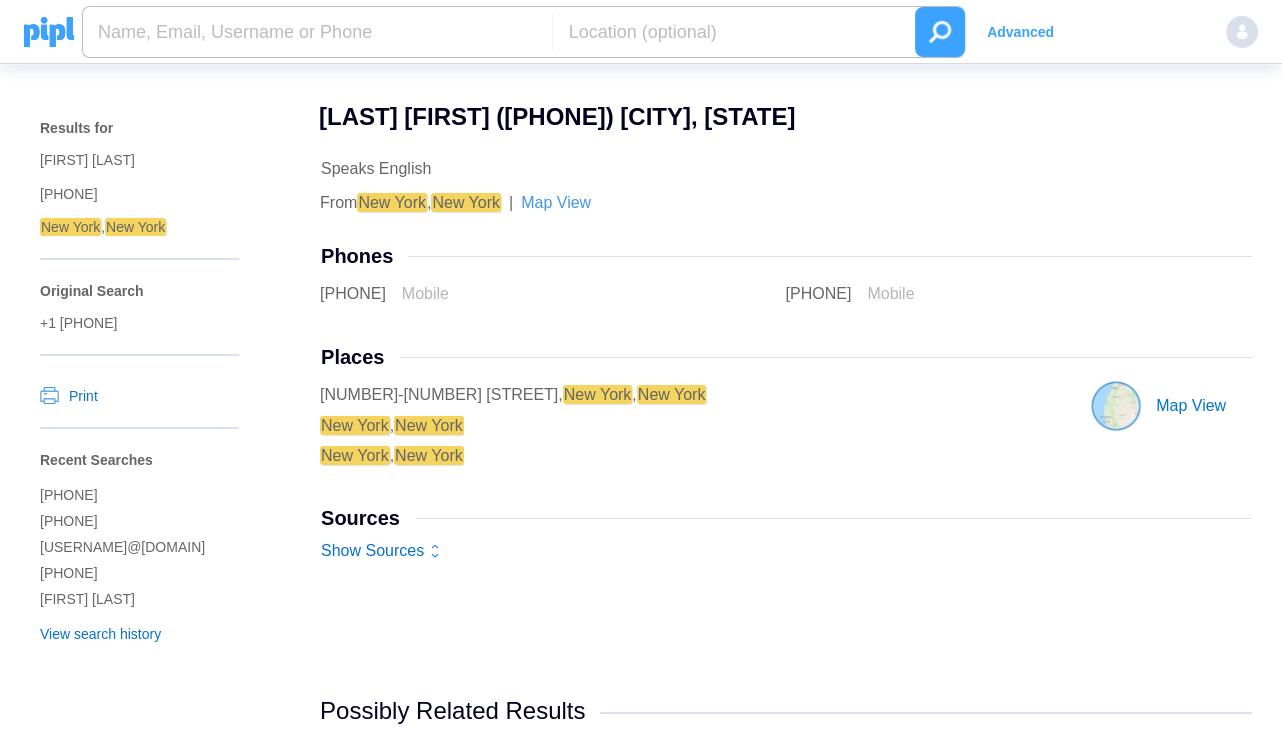click at bounding box center (317, 32) 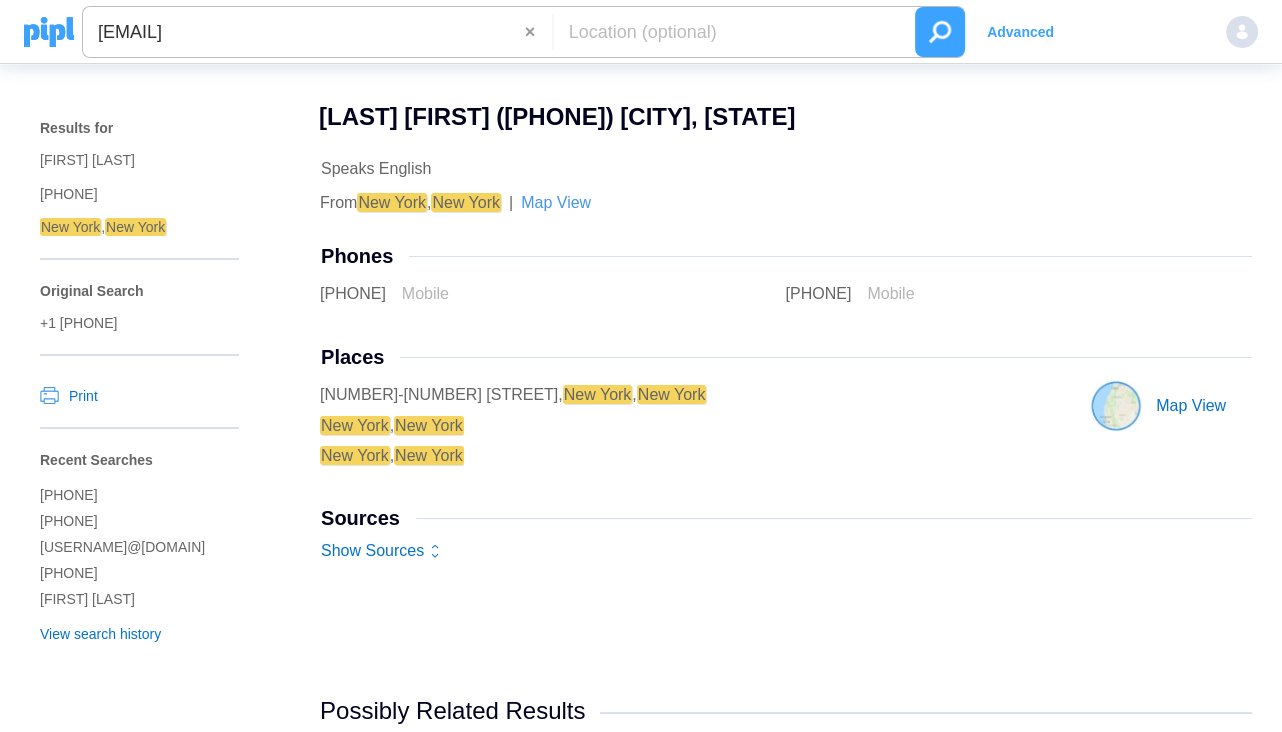 click at bounding box center [940, 32] 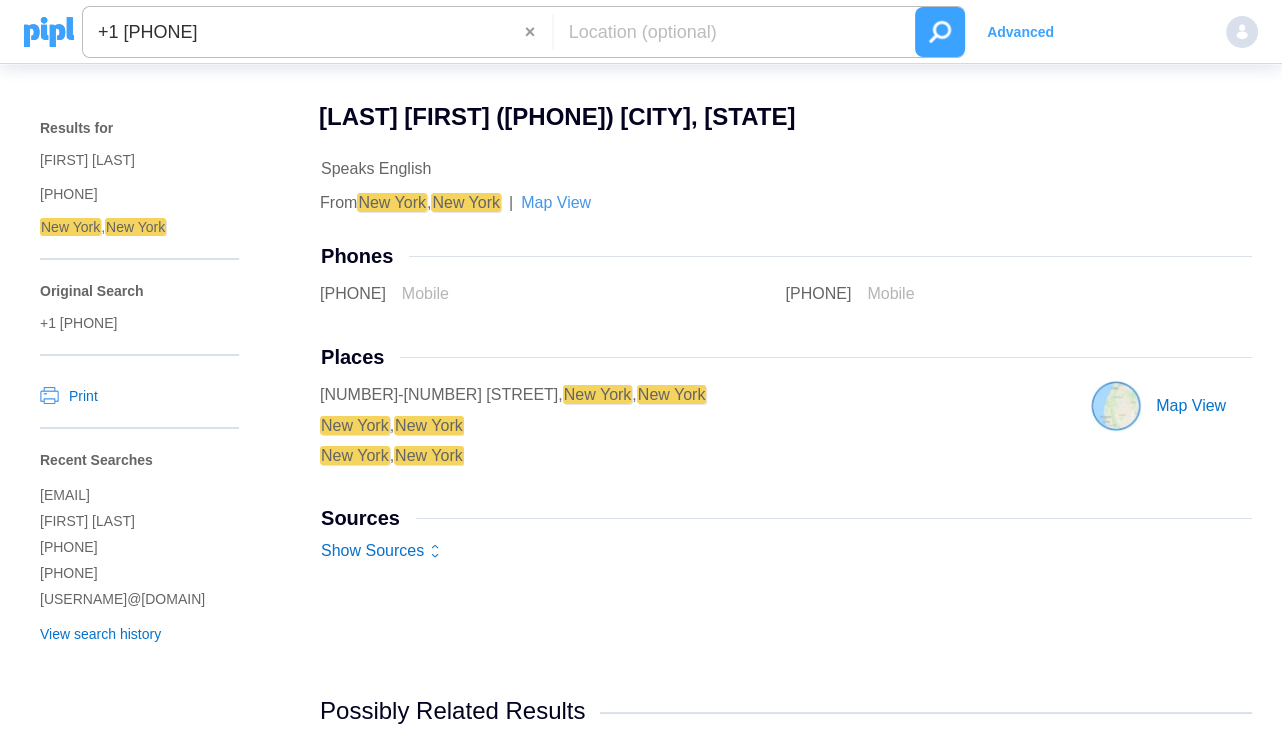click on "×" at bounding box center [538, 32] 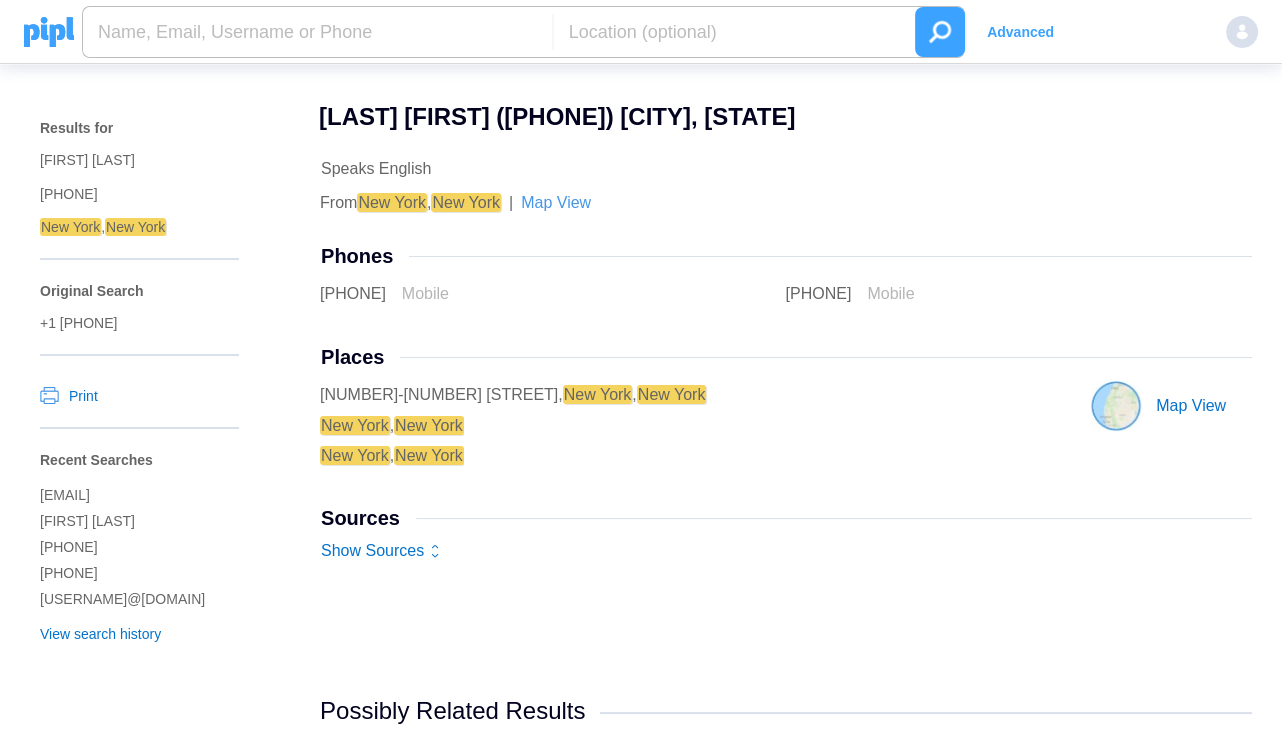 click at bounding box center [317, 32] 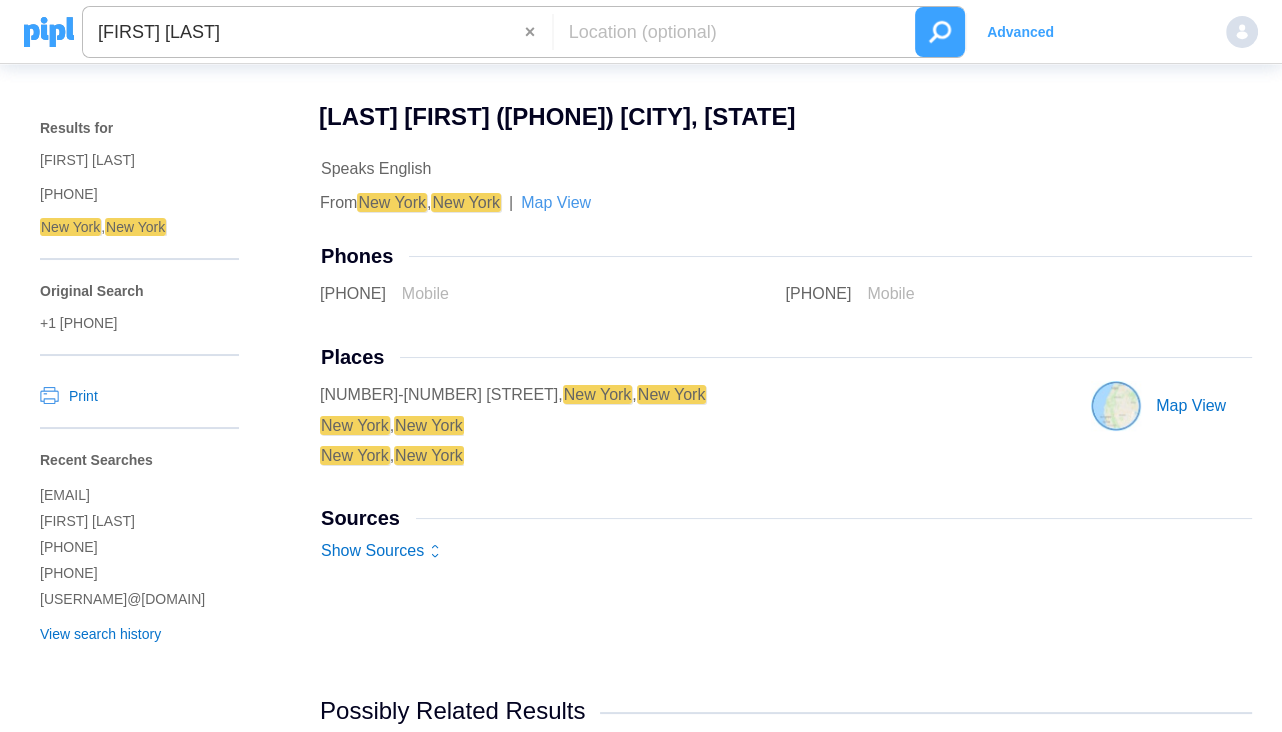 type on "[FIRST] [LAST]" 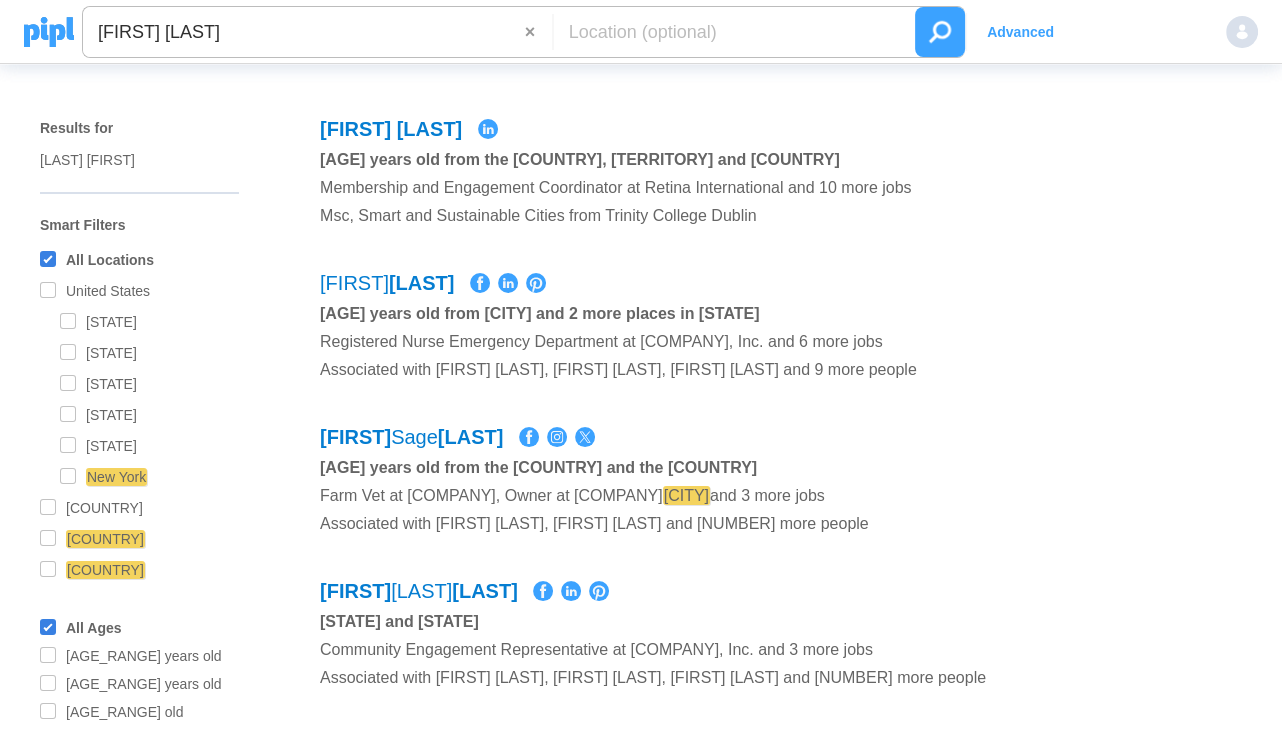 click on "Advanced" at bounding box center (1020, 32) 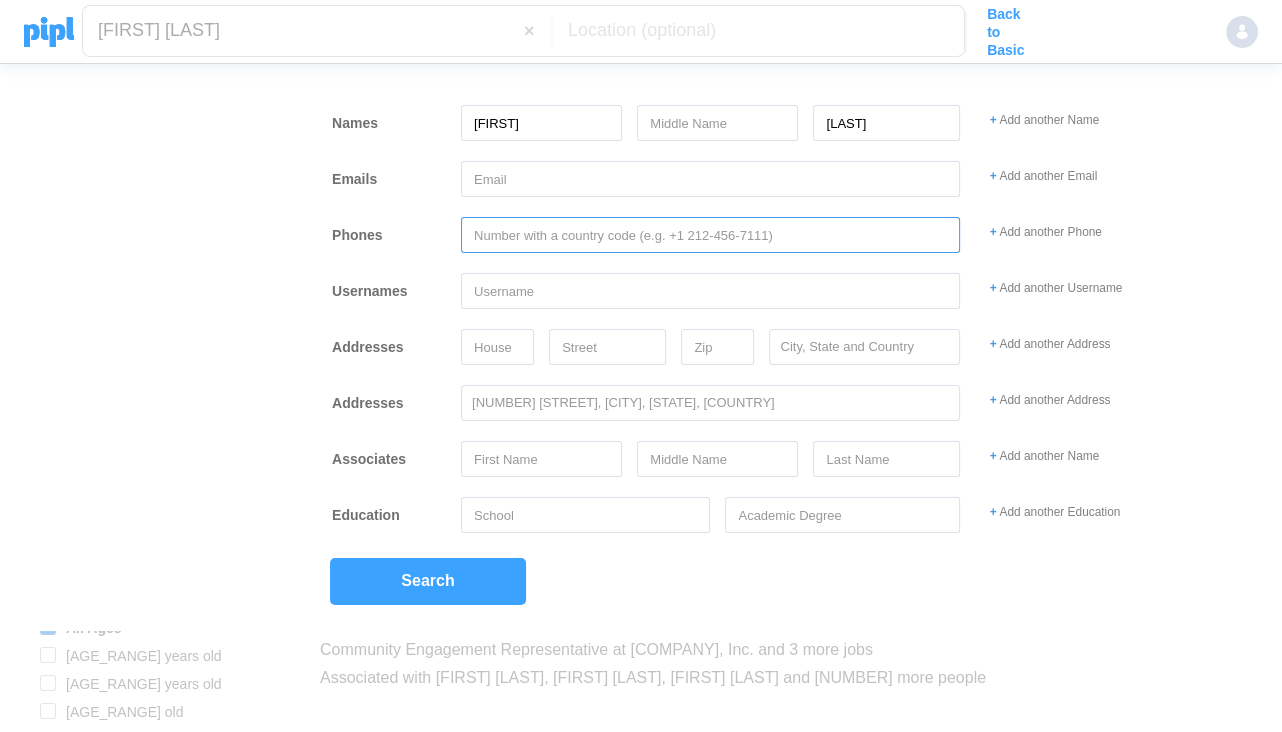 click at bounding box center (710, 235) 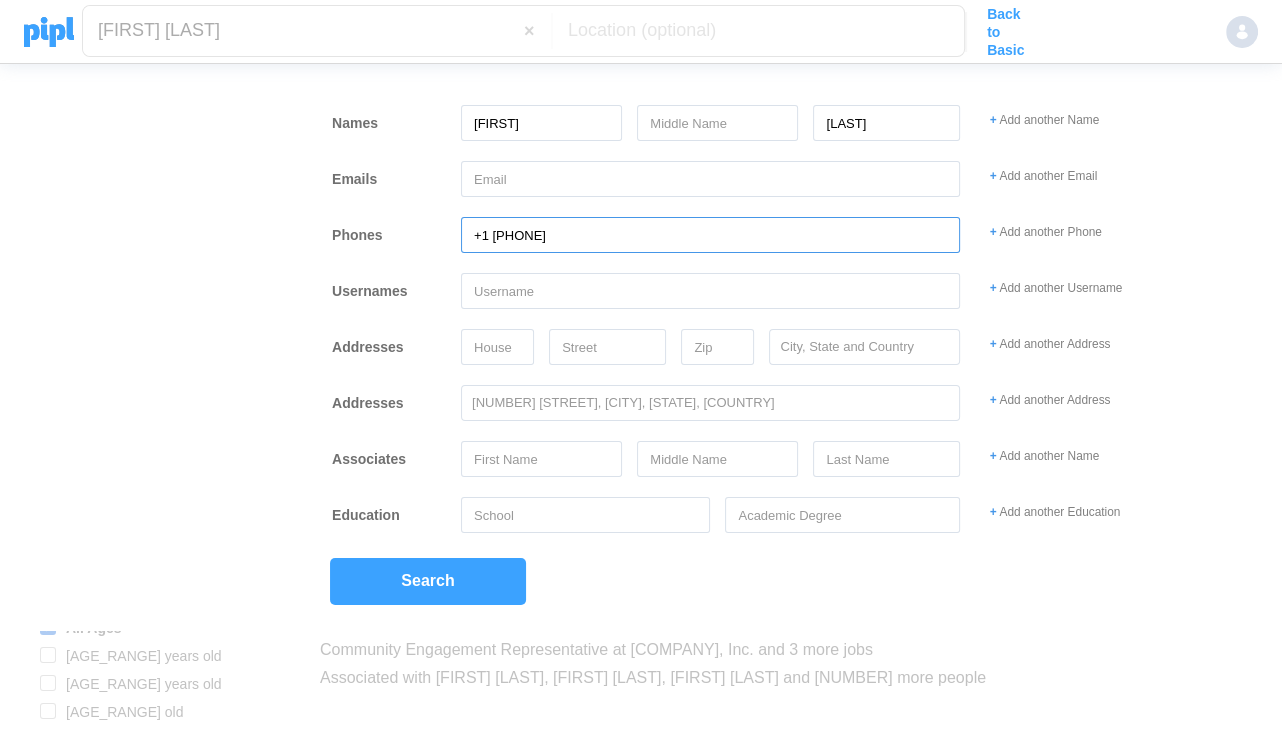 type on "+1 [PHONE]" 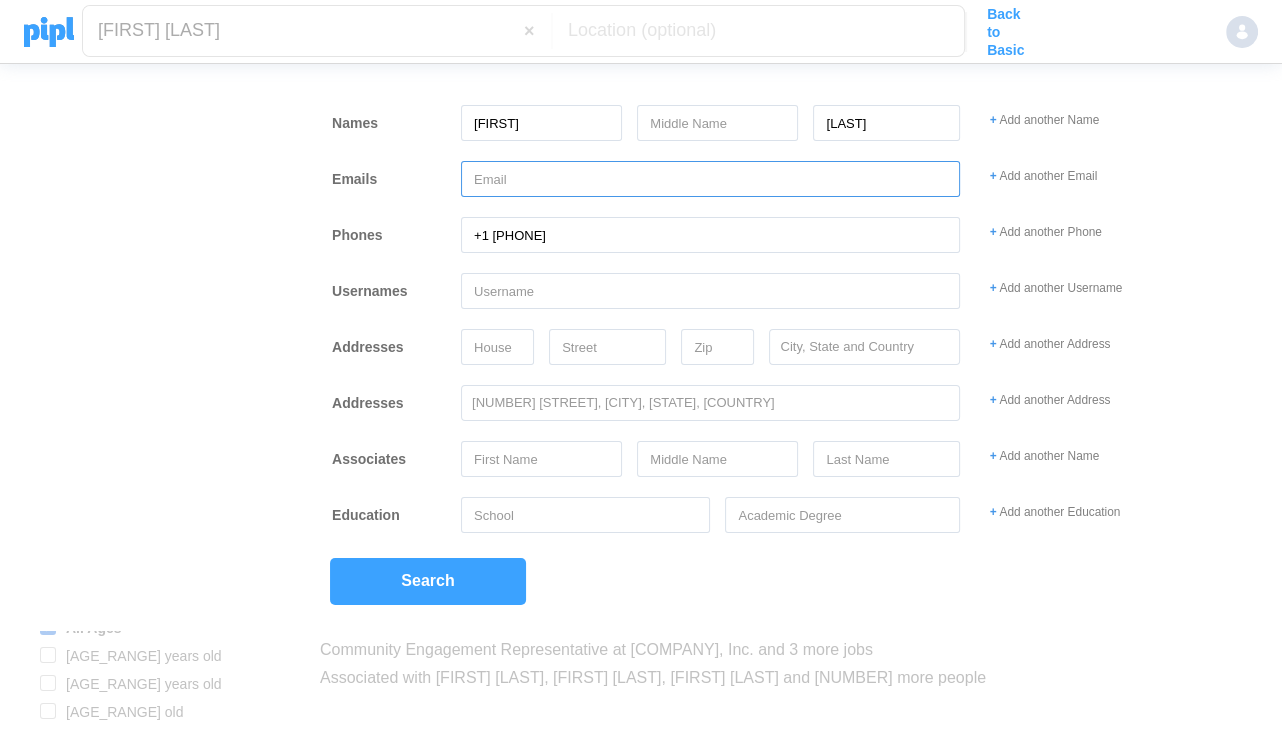 click at bounding box center [710, 179] 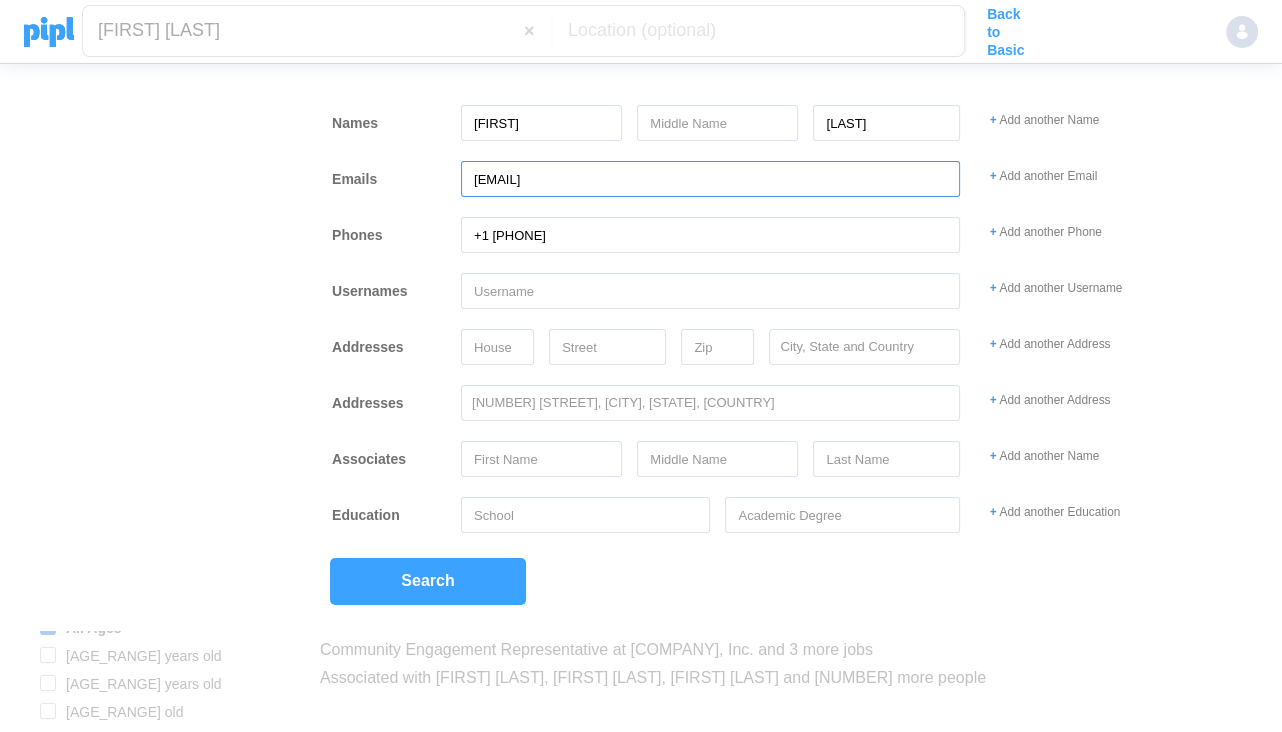 type on "[EMAIL]" 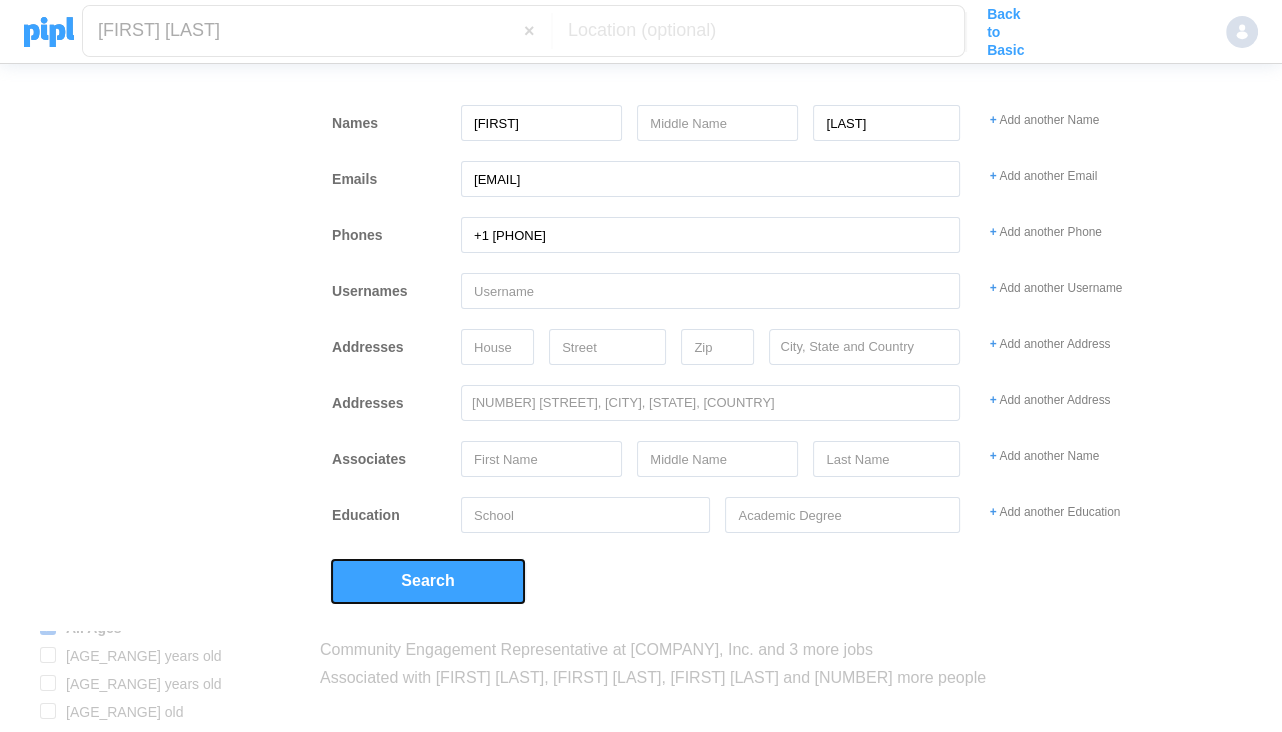 click on "Search" at bounding box center (427, 581) 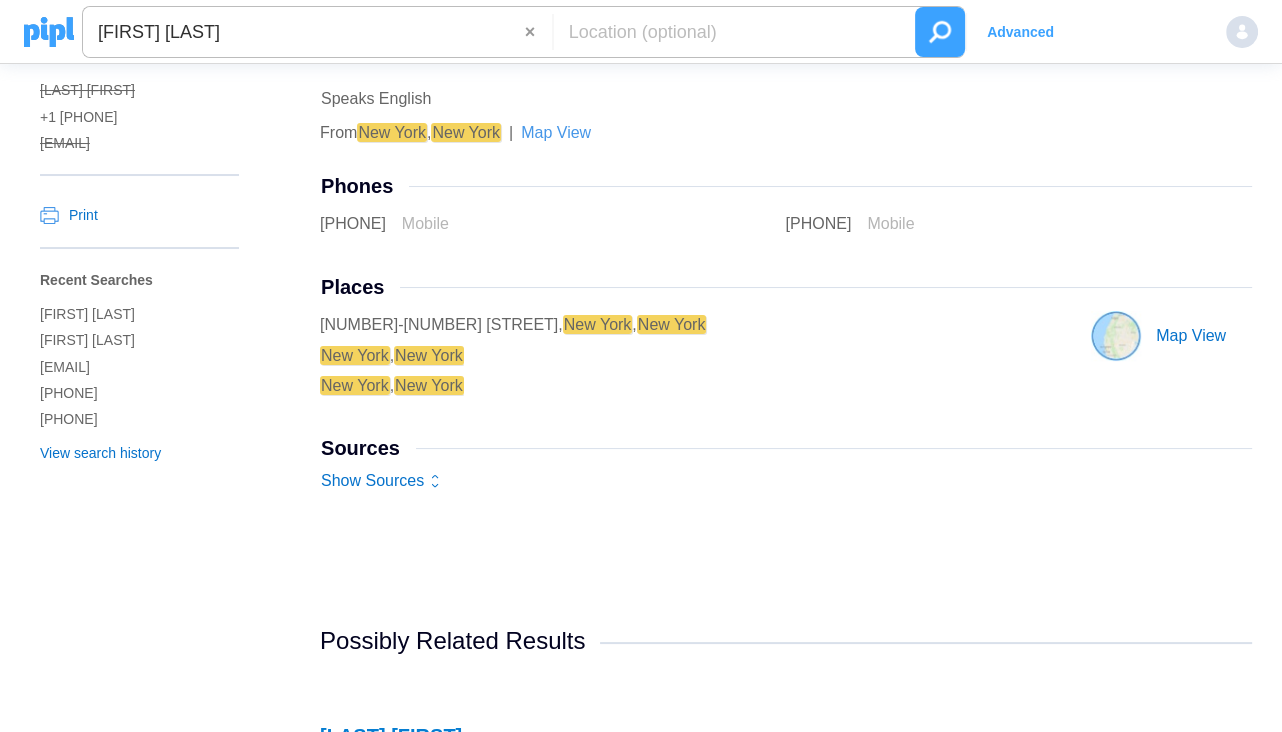 scroll, scrollTop: 0, scrollLeft: 0, axis: both 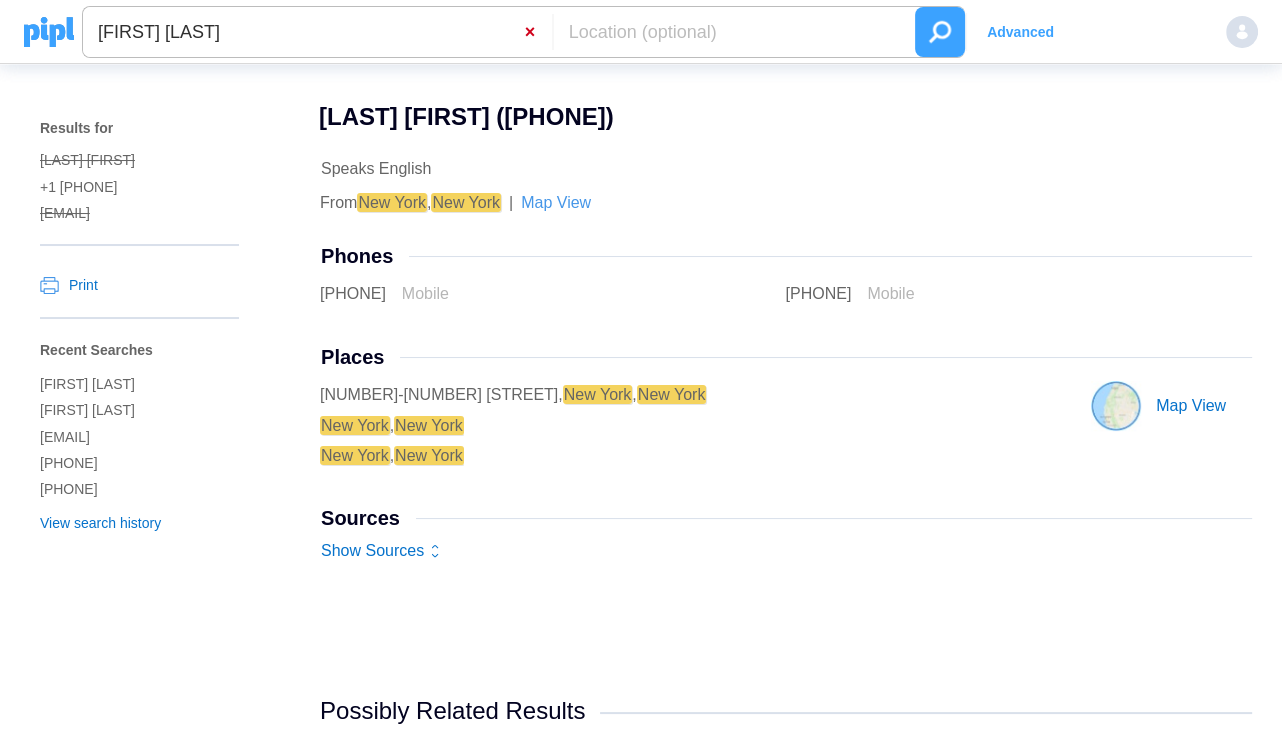 click on "×" at bounding box center (538, 32) 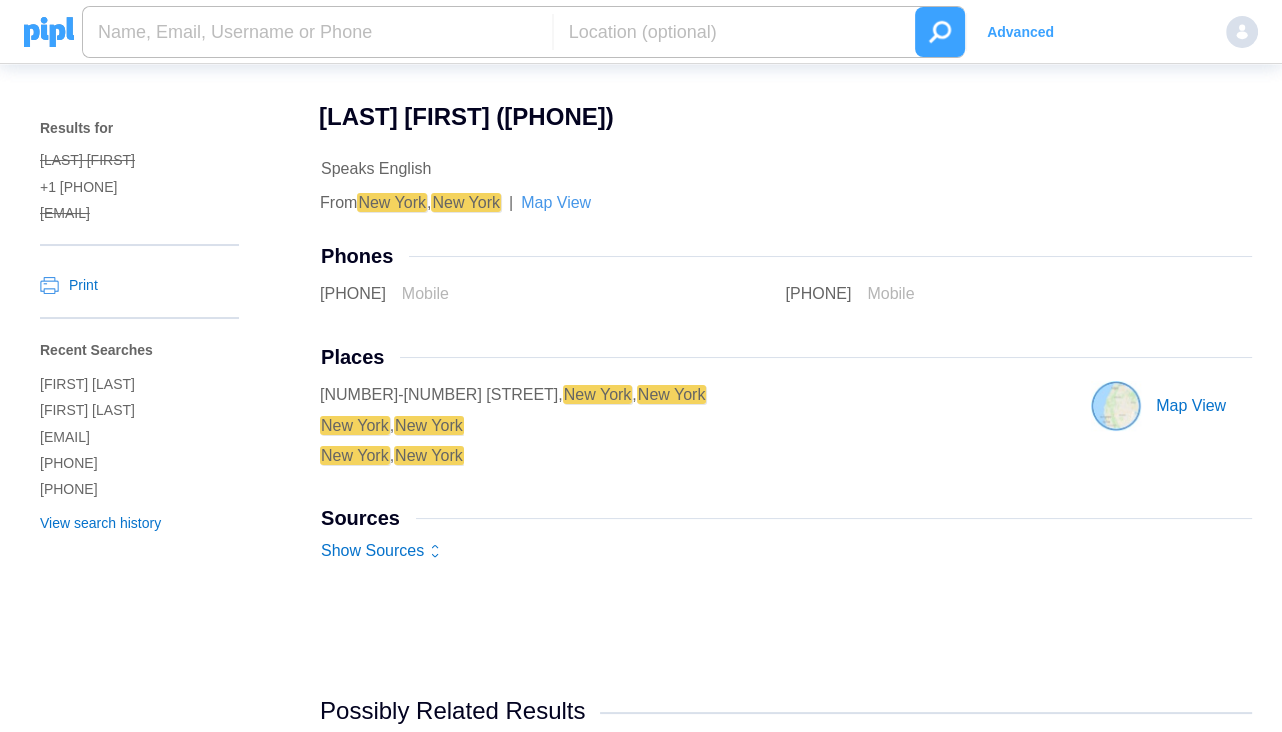click at bounding box center (317, 32) 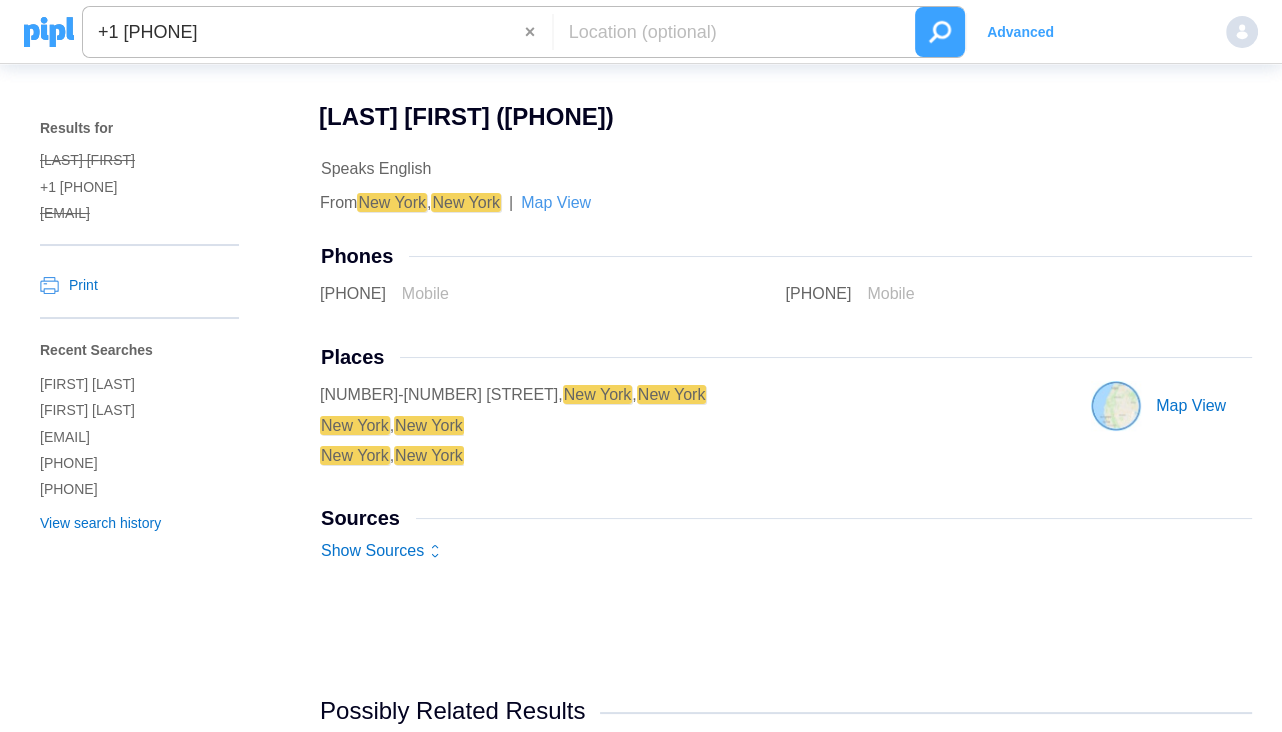 click at bounding box center (940, 32) 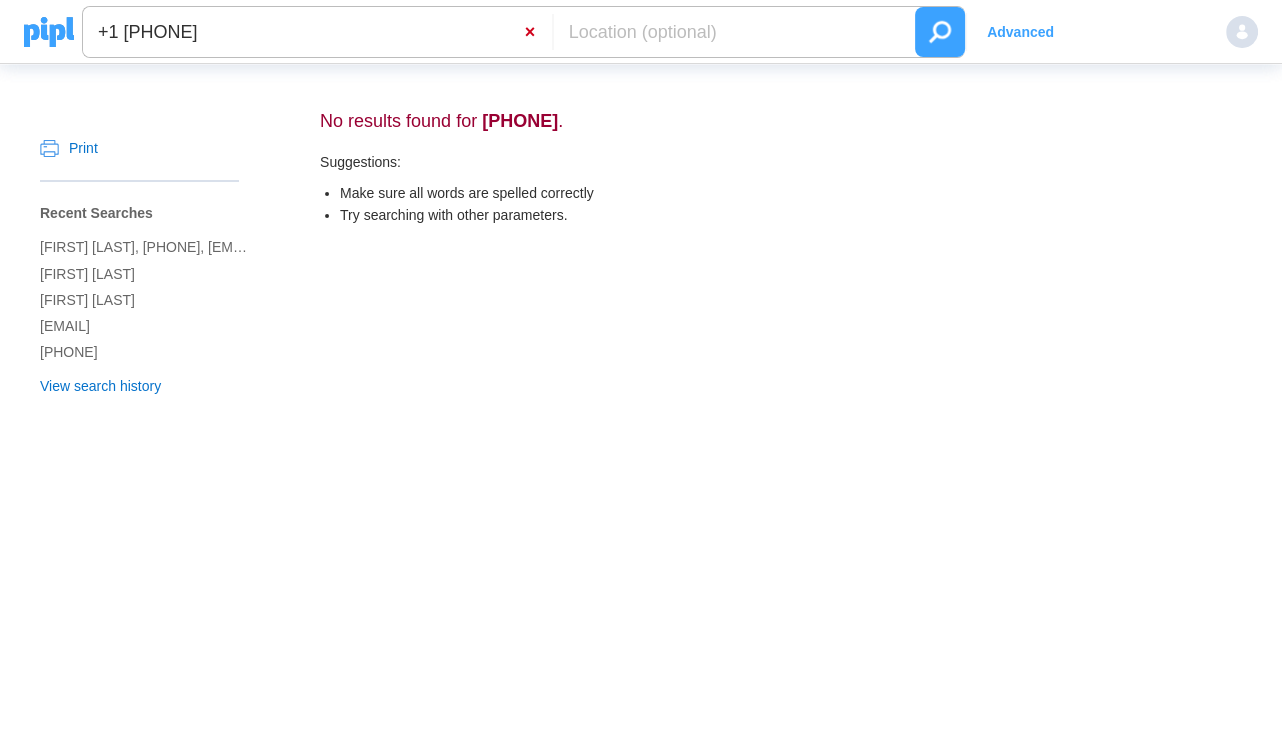 click on "×" at bounding box center (538, 32) 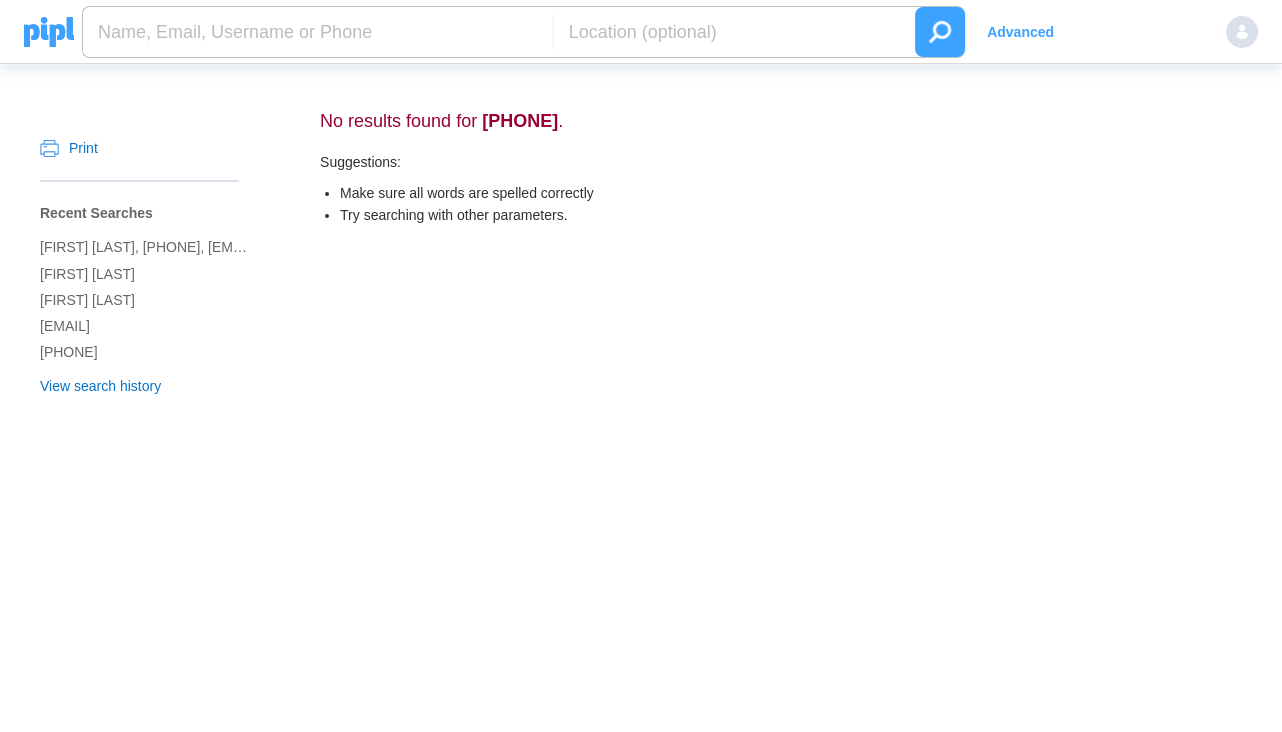 click at bounding box center [317, 32] 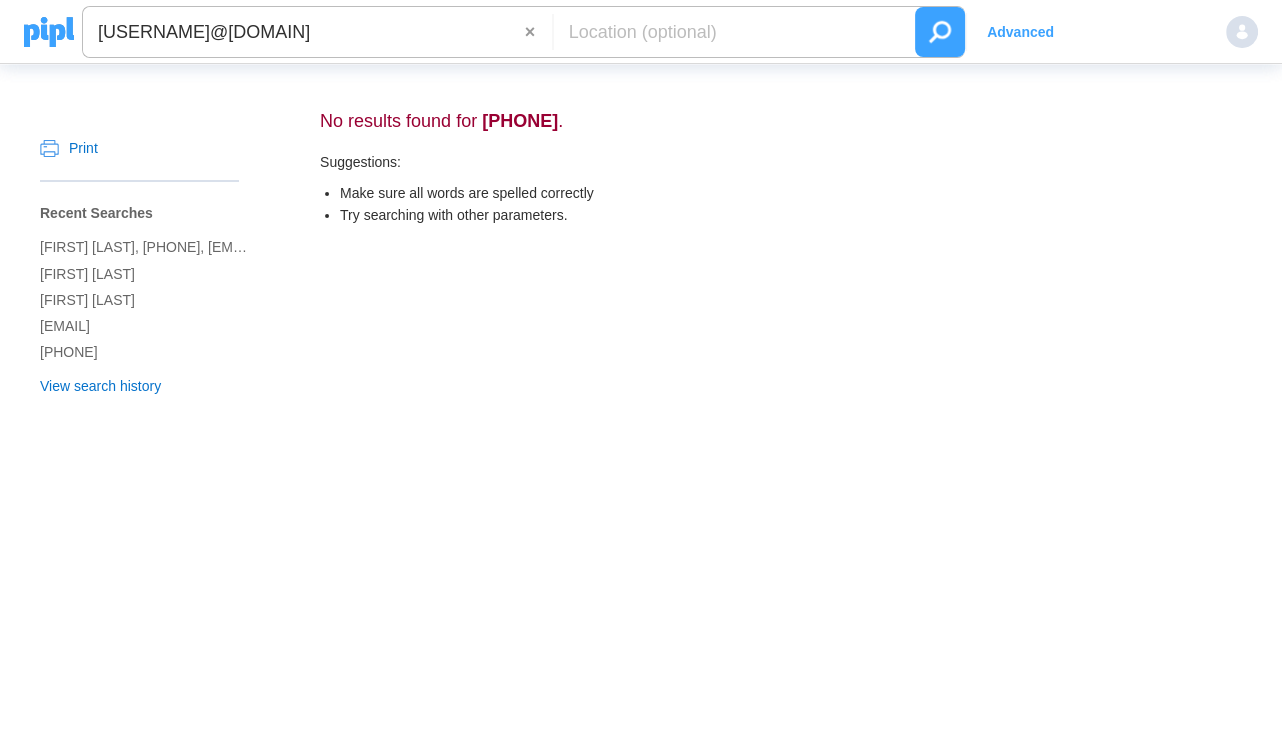 click at bounding box center [940, 32] 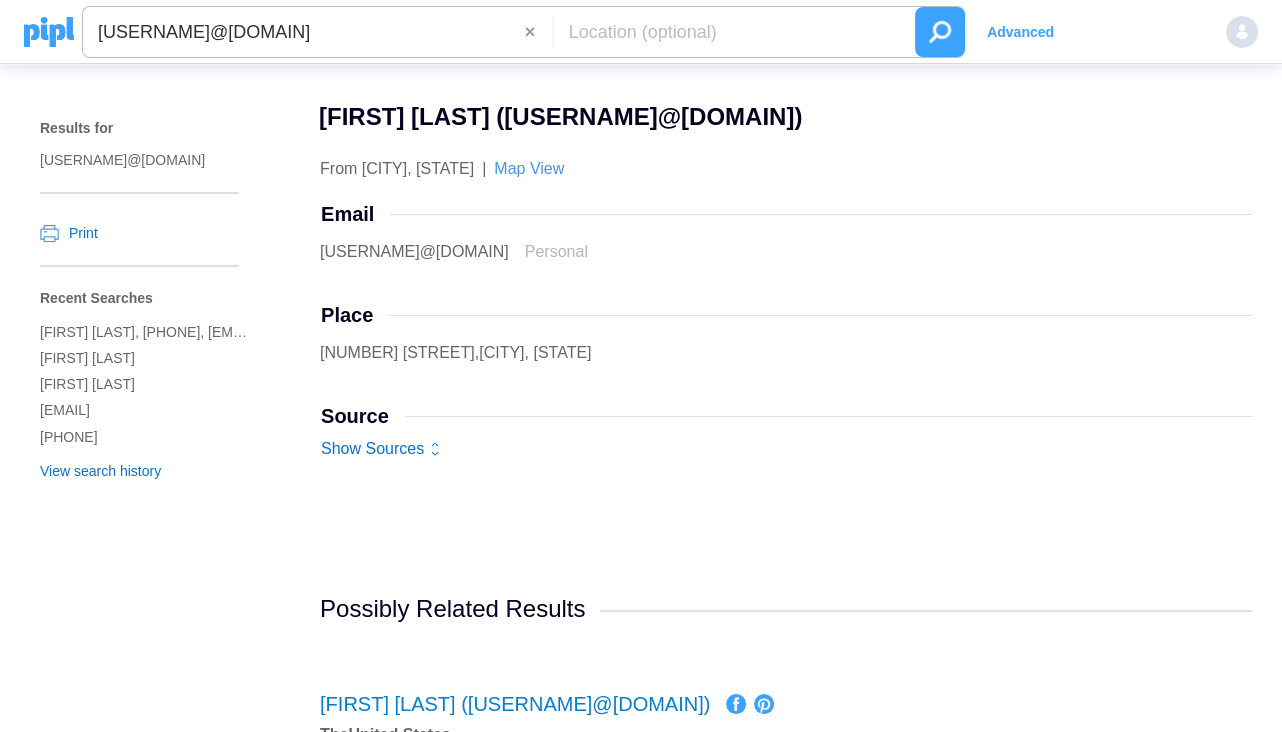 click at bounding box center (553, 32) 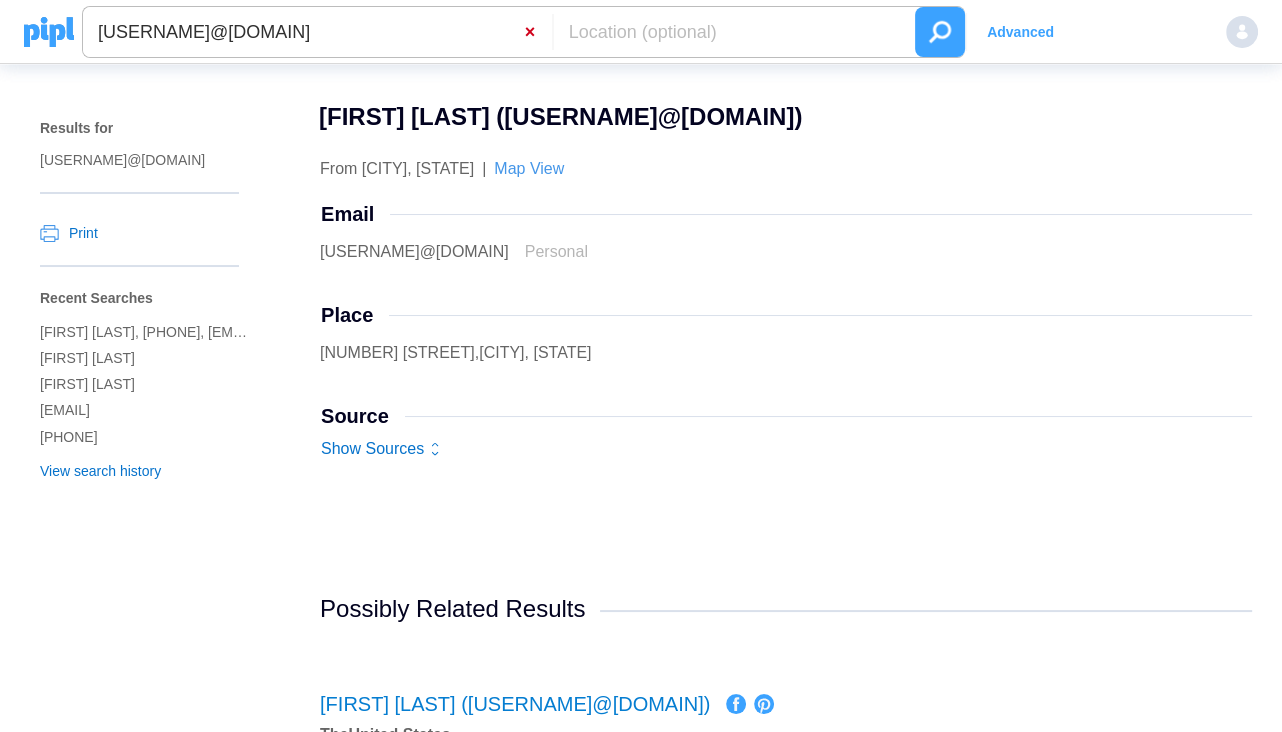 click on "[USERNAME]@[DOMAIN] ×" at bounding box center [317, 32] 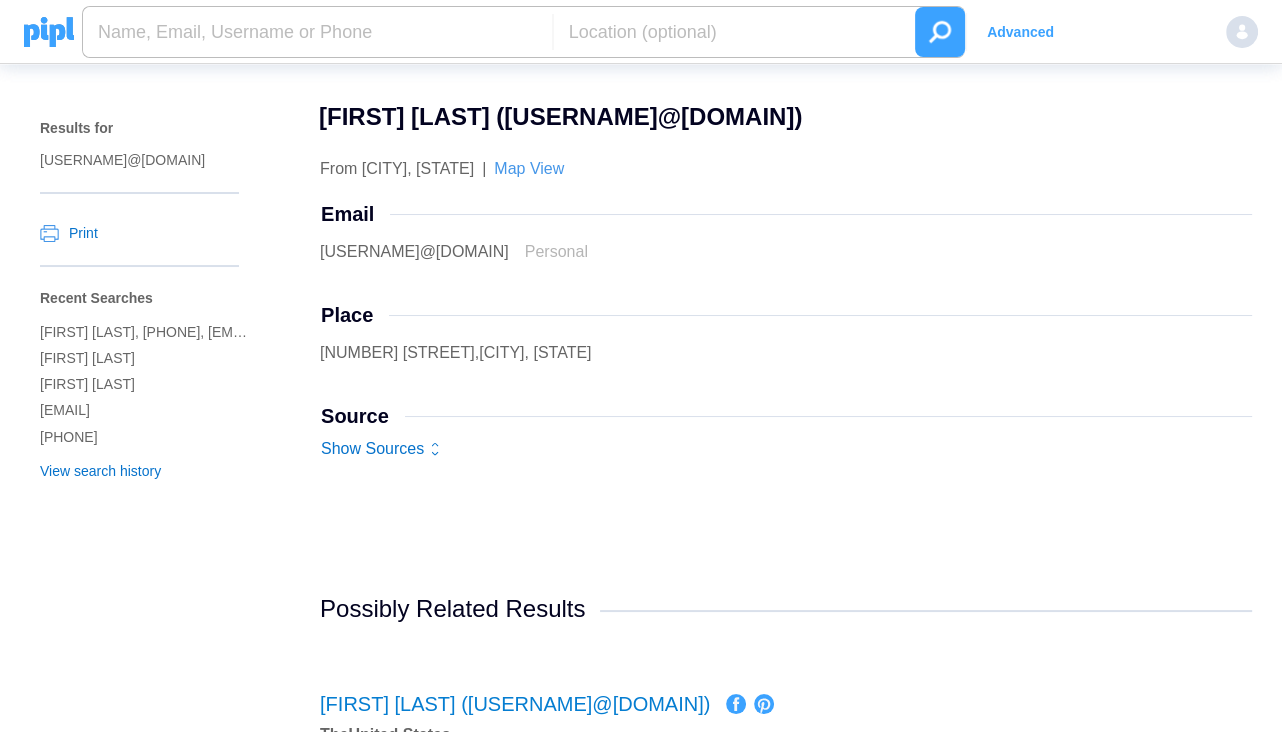 click at bounding box center (317, 32) 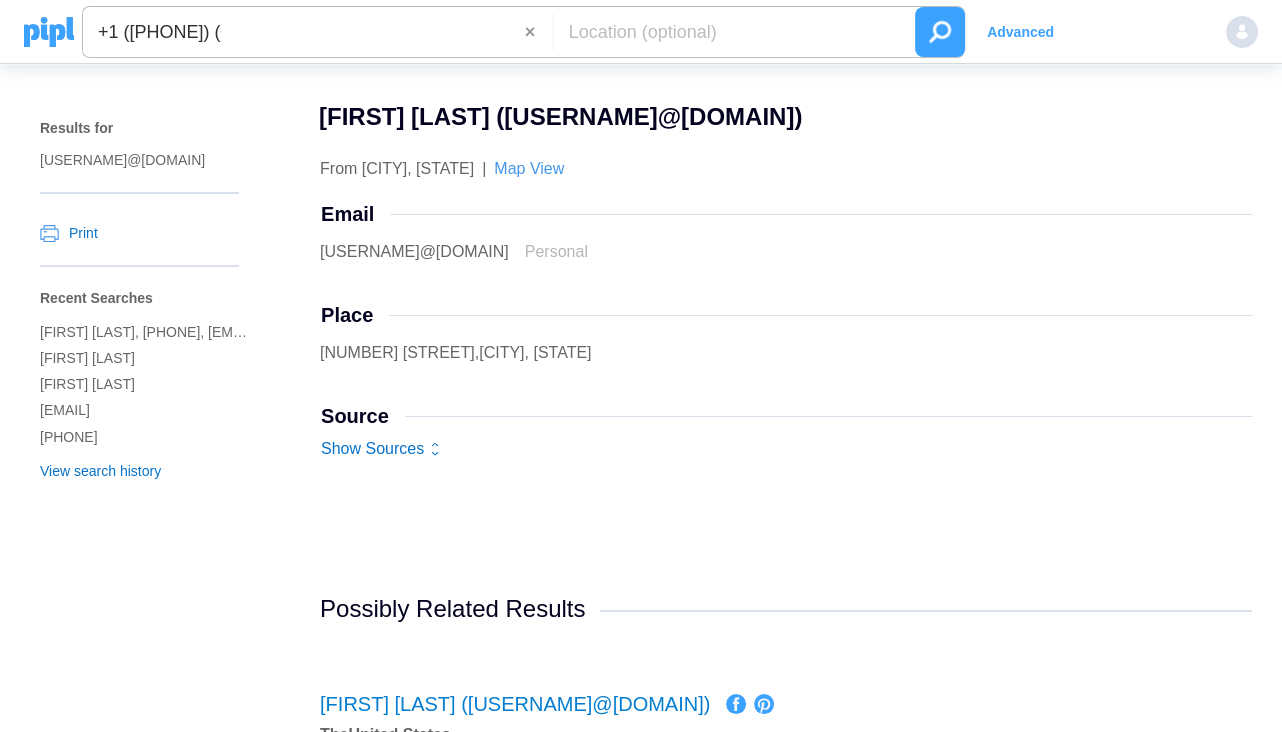 click at bounding box center [940, 32] 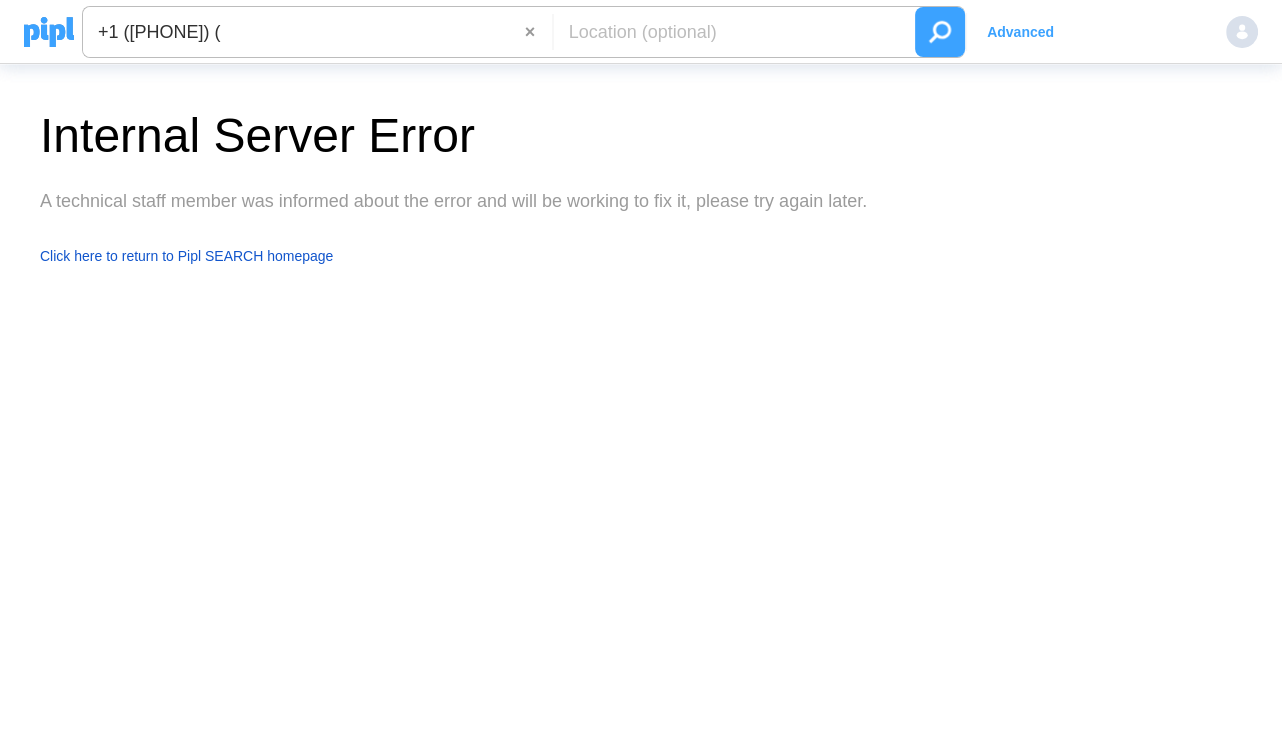 click at bounding box center (940, 32) 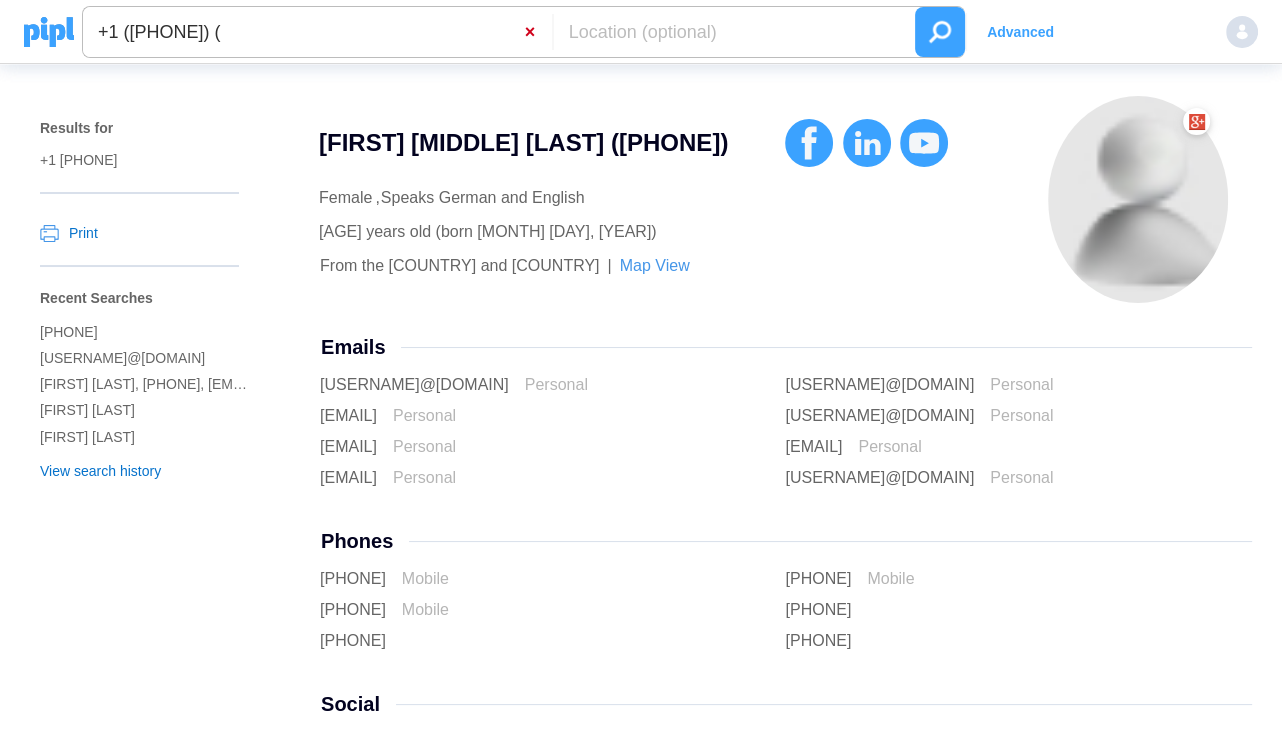 click on "×" at bounding box center [538, 32] 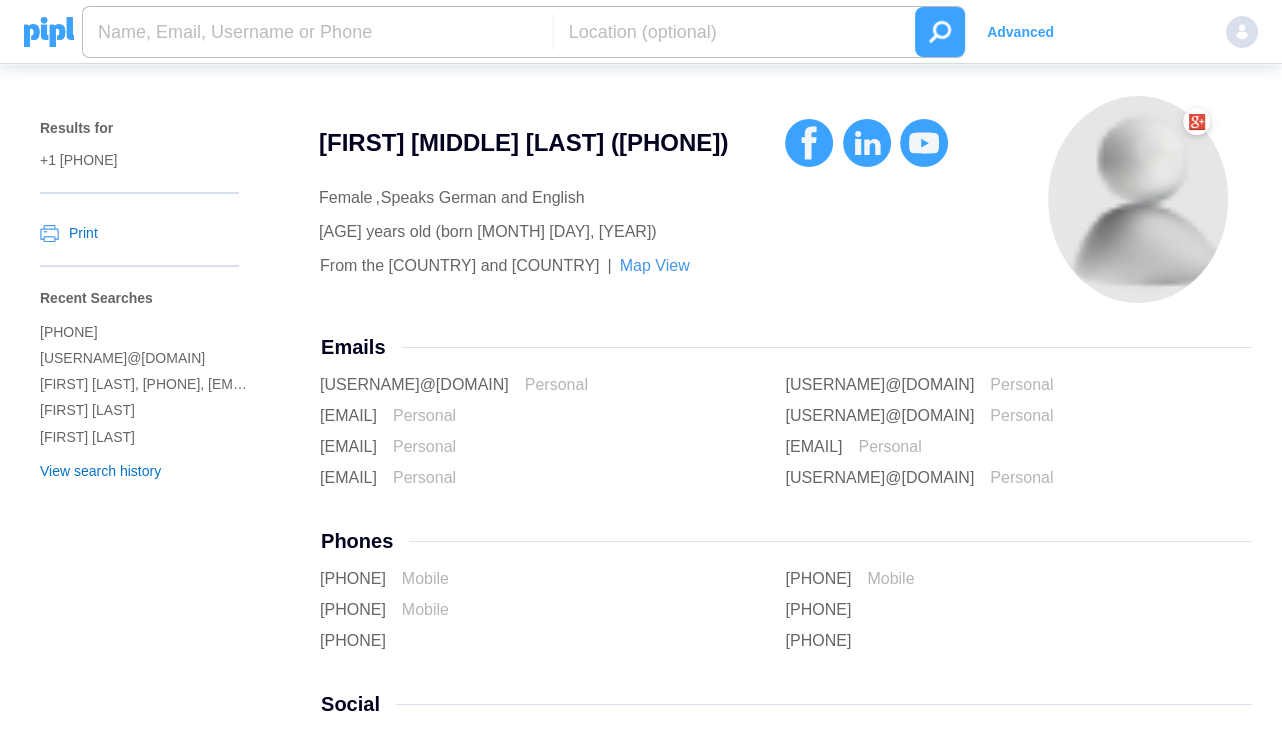 click at bounding box center (317, 32) 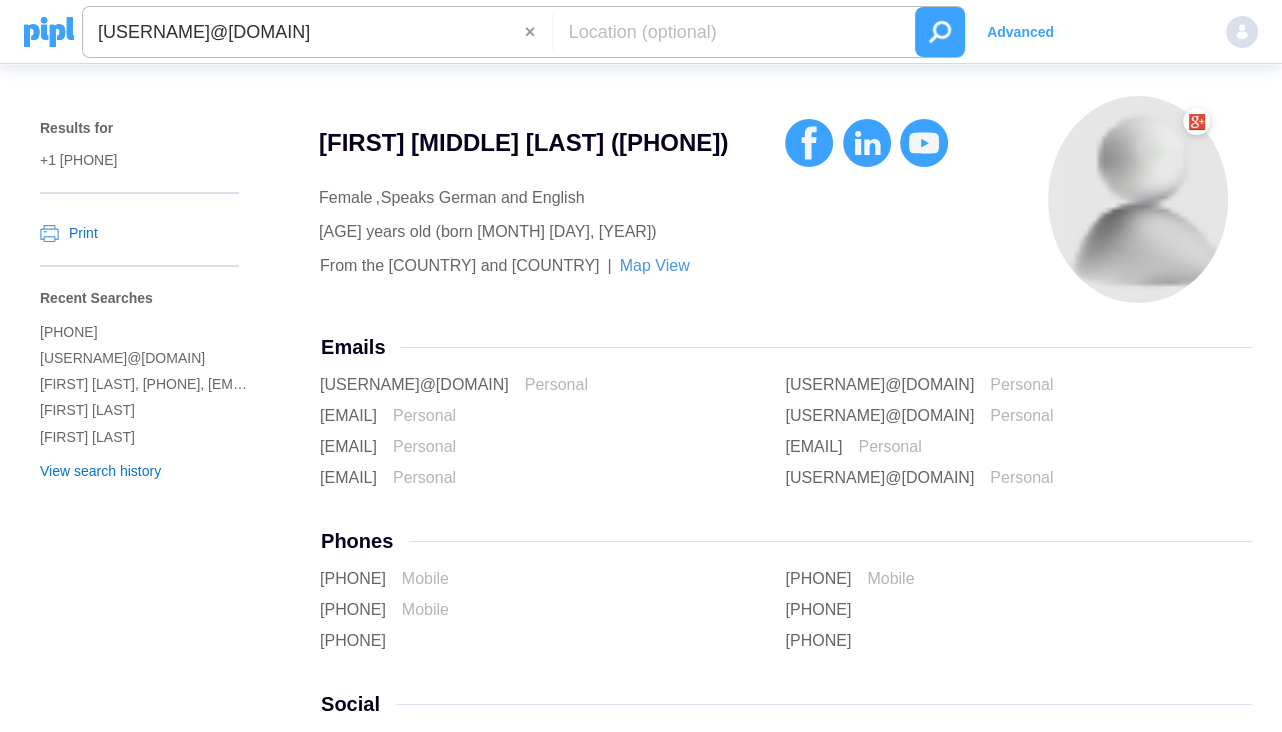 type on "[USERNAME]@[DOMAIN]" 